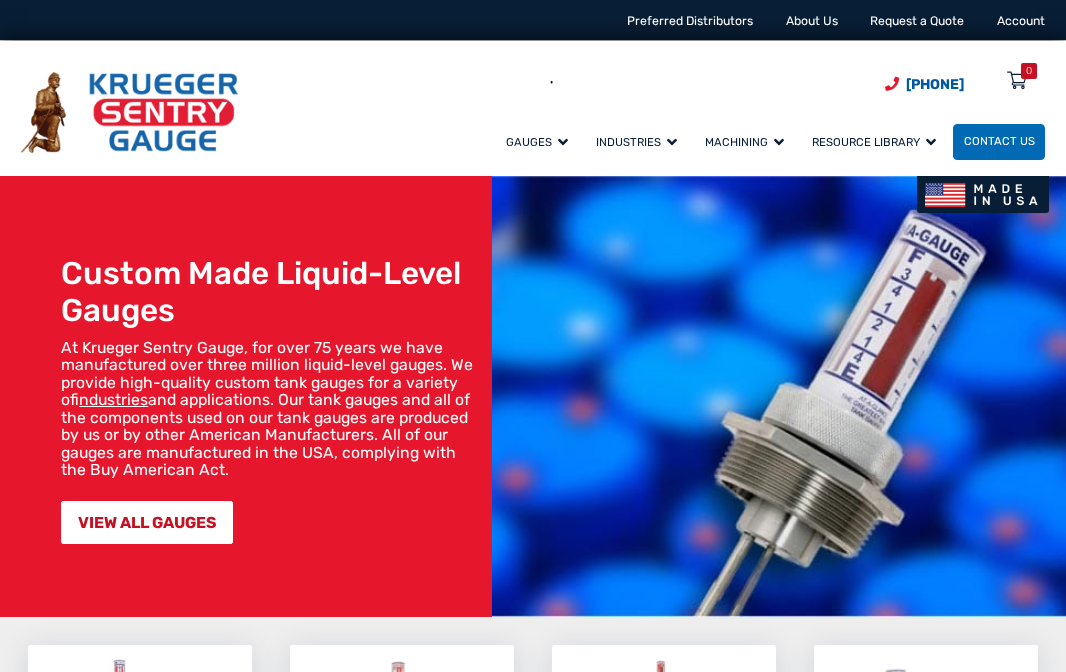 scroll, scrollTop: 0, scrollLeft: 0, axis: both 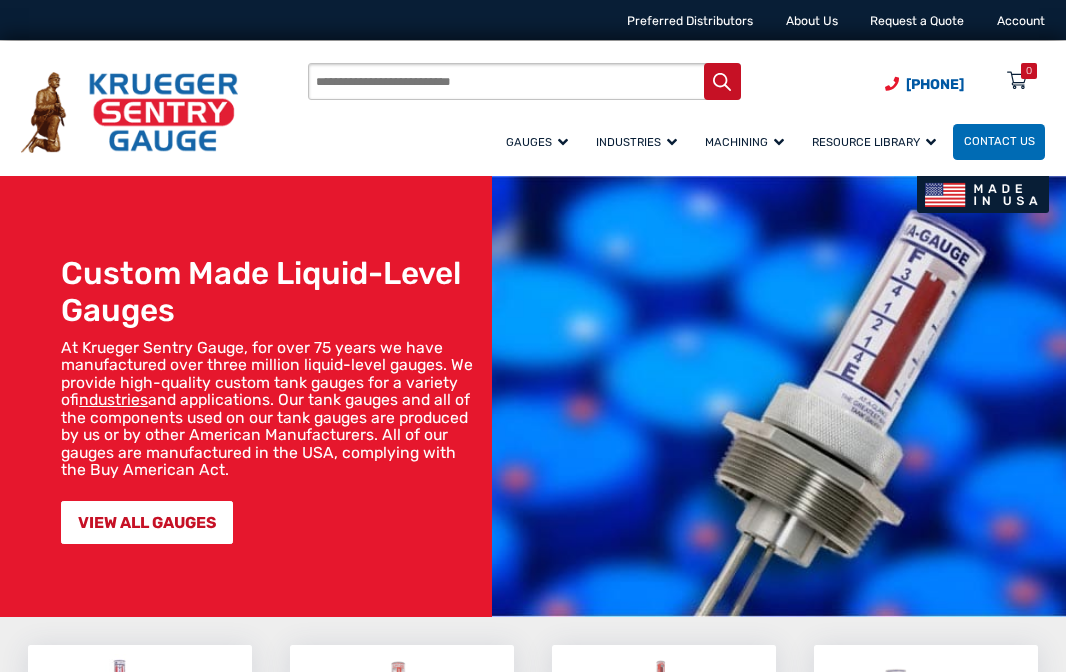 click on "Products search" at bounding box center (524, 81) 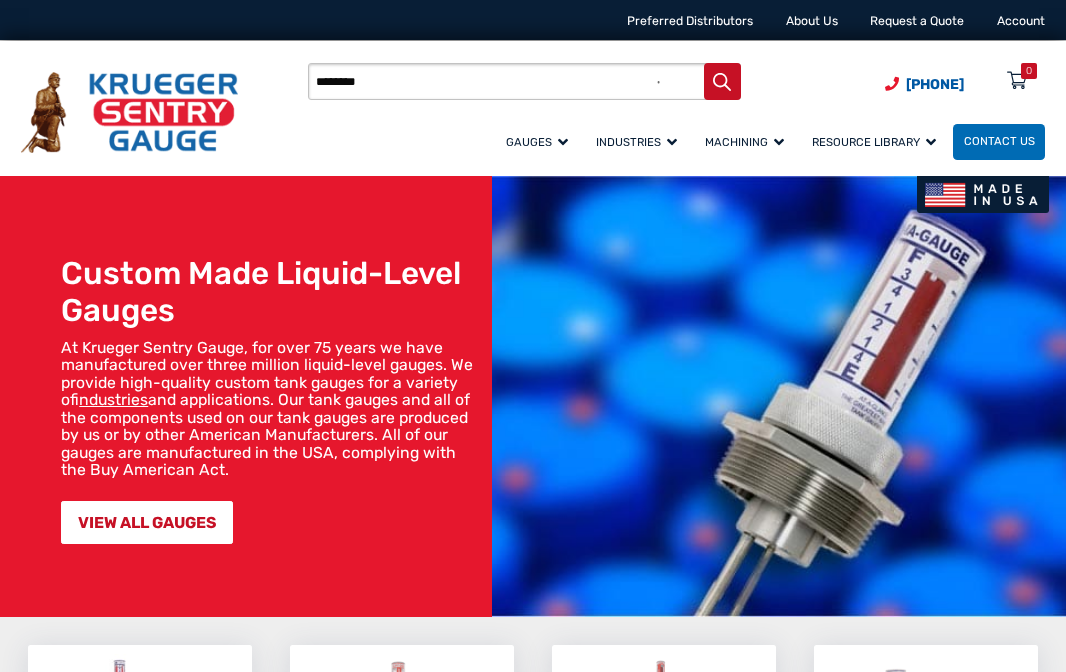 type on "********" 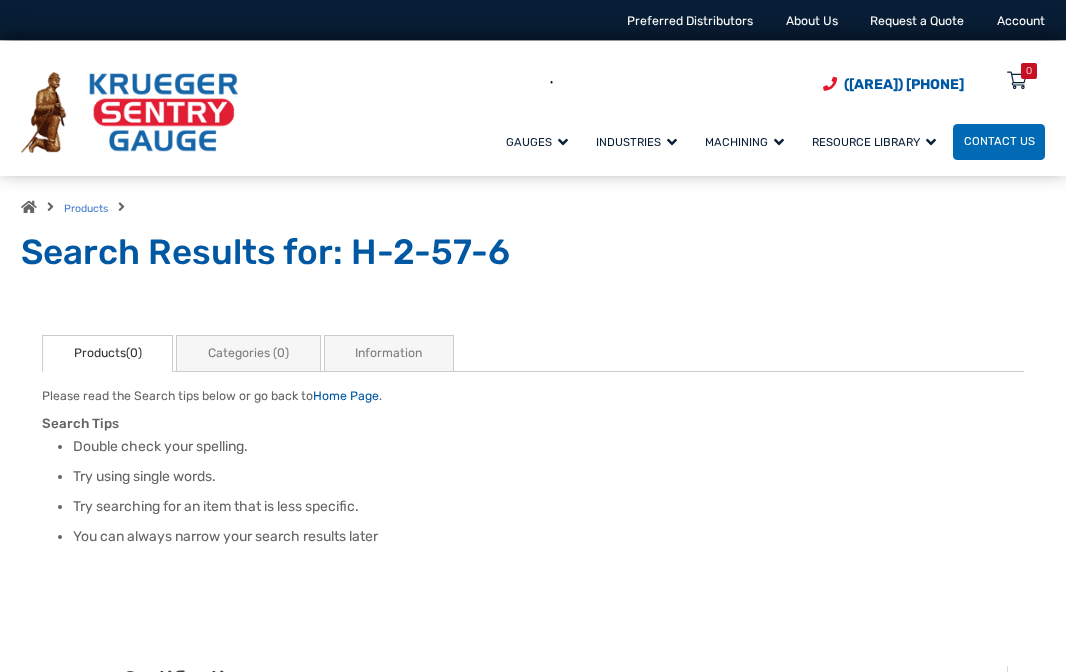 scroll, scrollTop: 0, scrollLeft: 0, axis: both 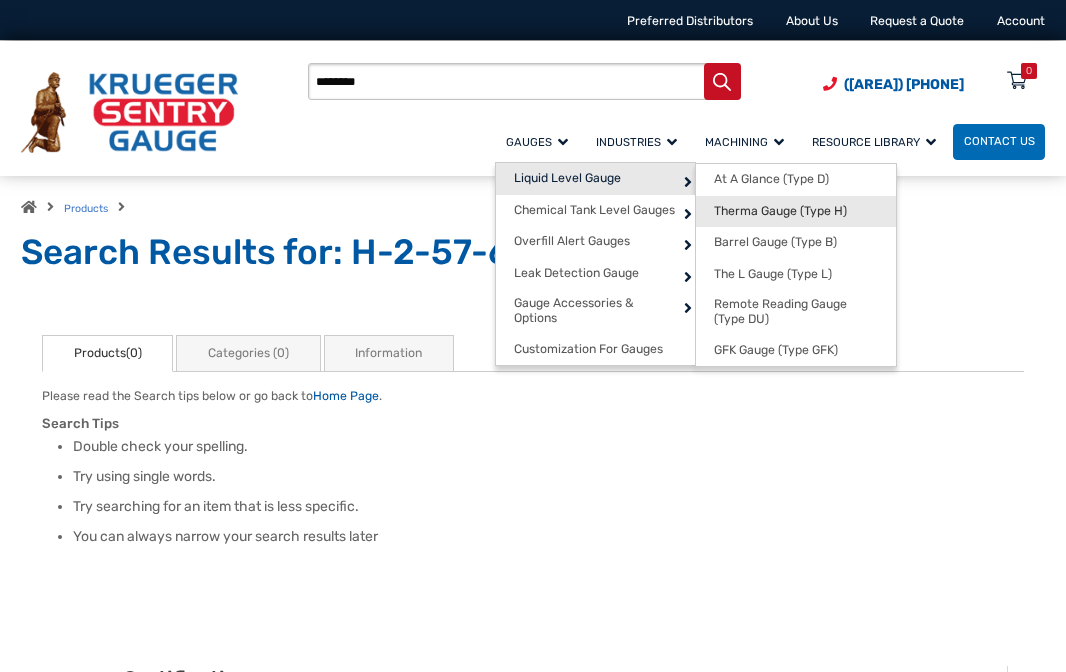 click on "Therma Gauge (Type H)" at bounding box center (780, 211) 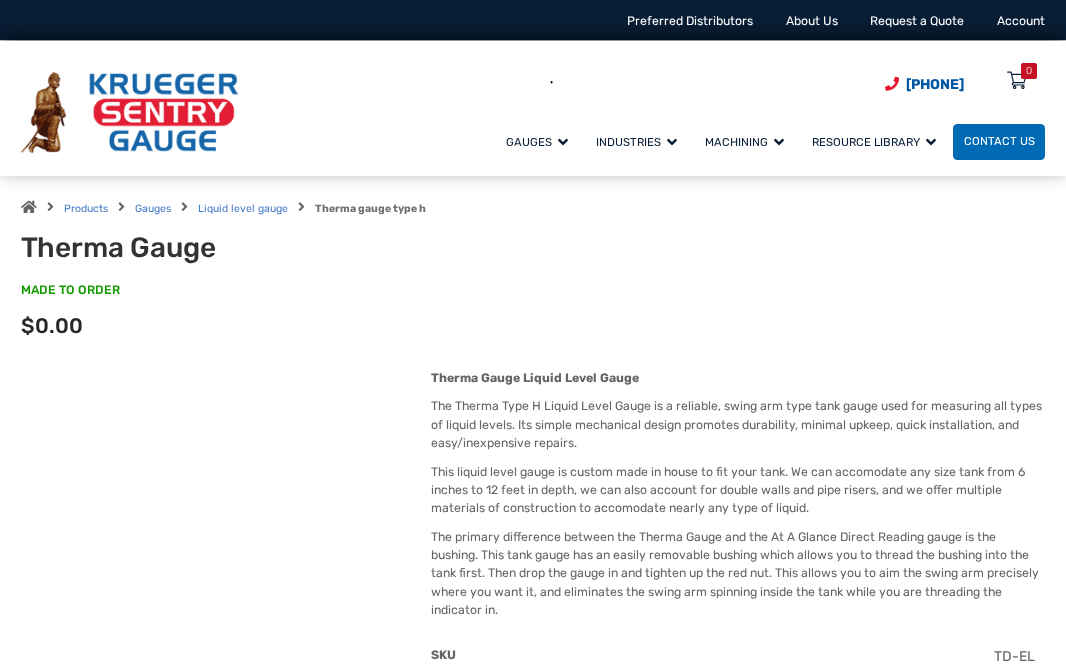 scroll, scrollTop: 0, scrollLeft: 0, axis: both 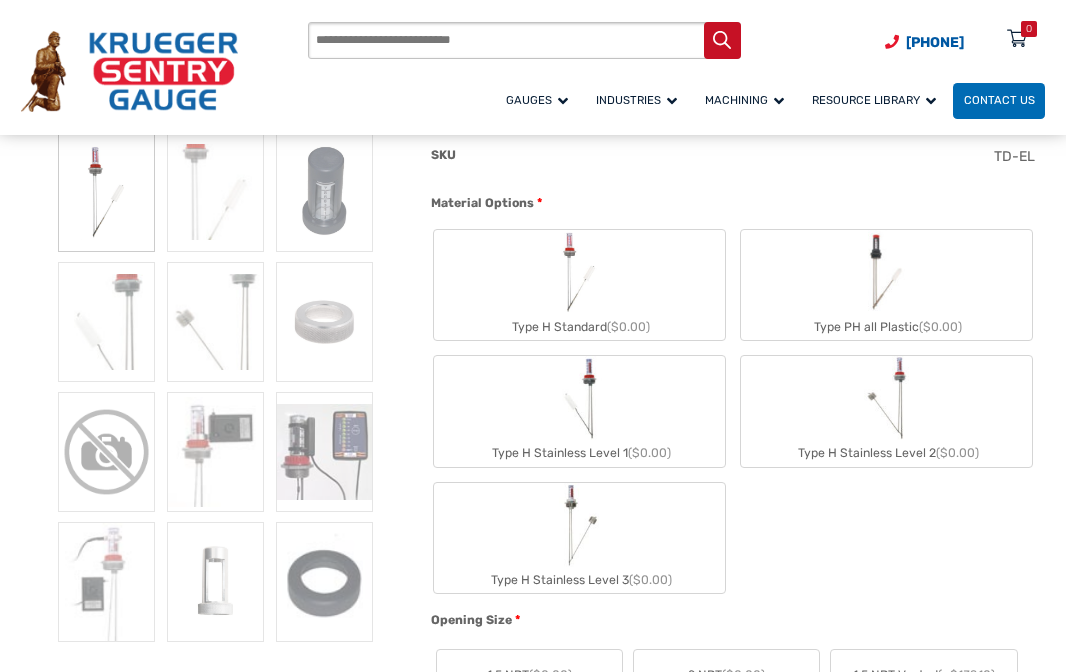 click on "Type H Stainless Level 2  ($0.00)" 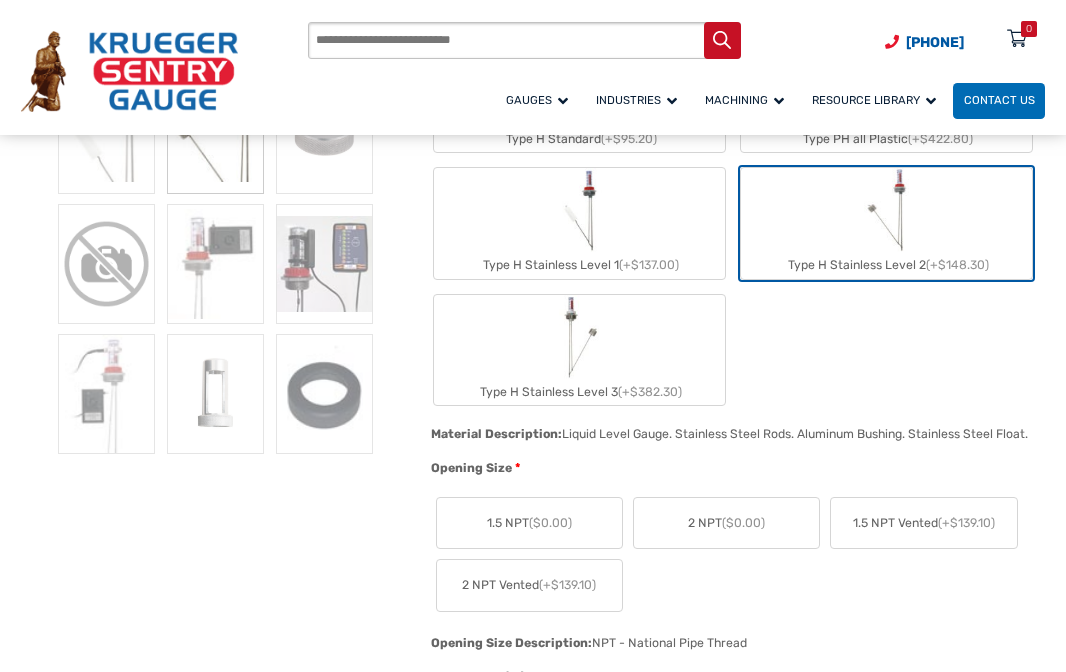 scroll, scrollTop: 700, scrollLeft: 0, axis: vertical 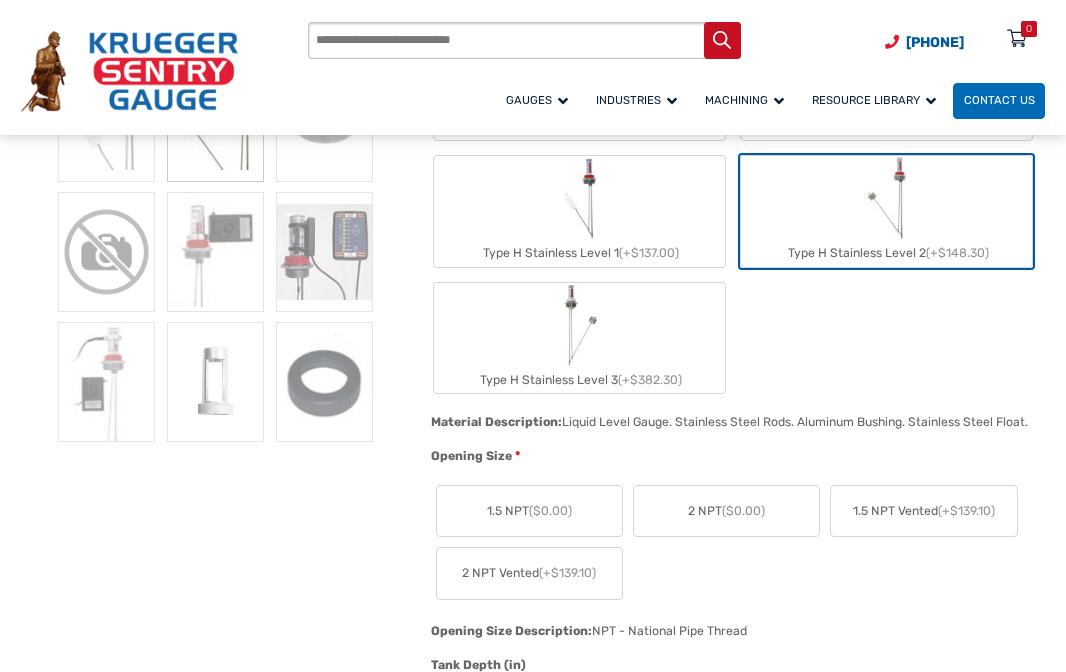 click on "2 NPT  ($0.00)" 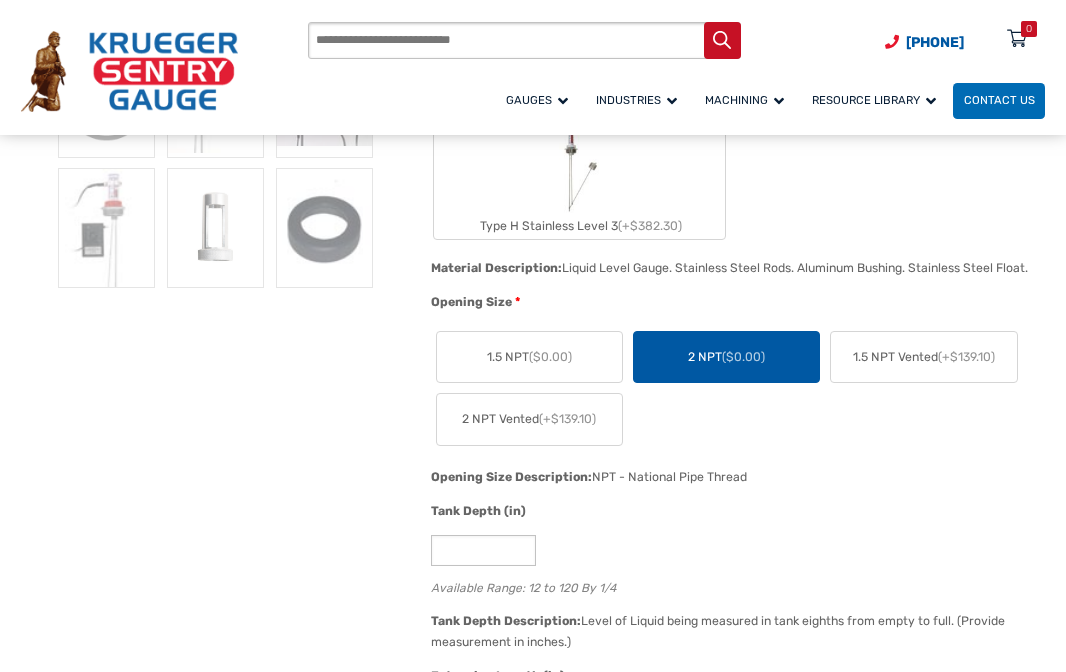 scroll, scrollTop: 900, scrollLeft: 0, axis: vertical 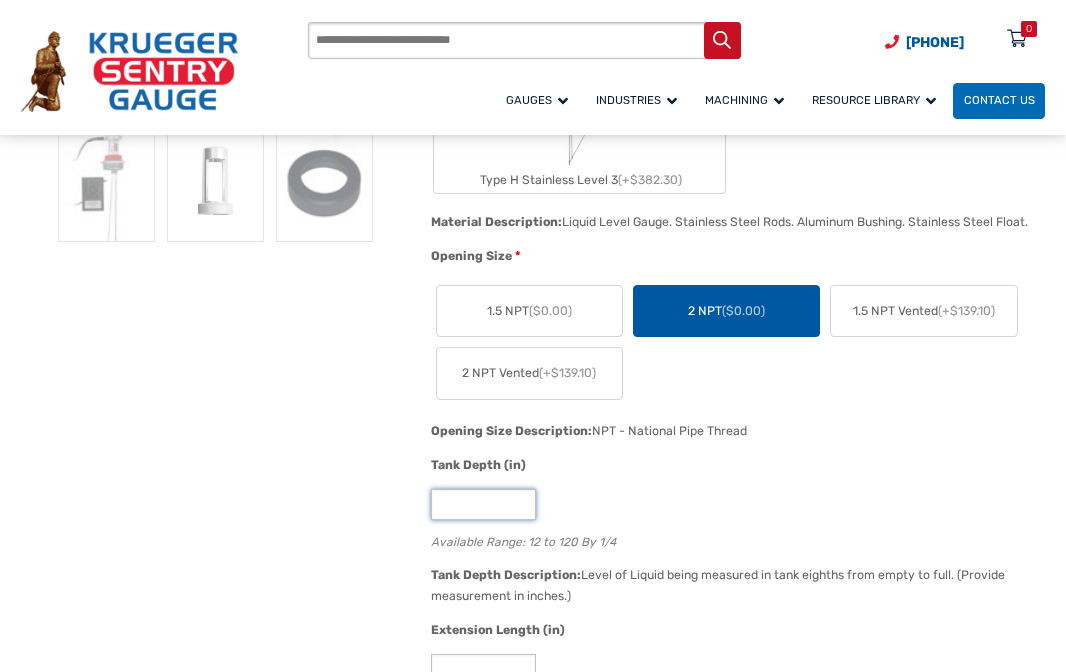click on "**" 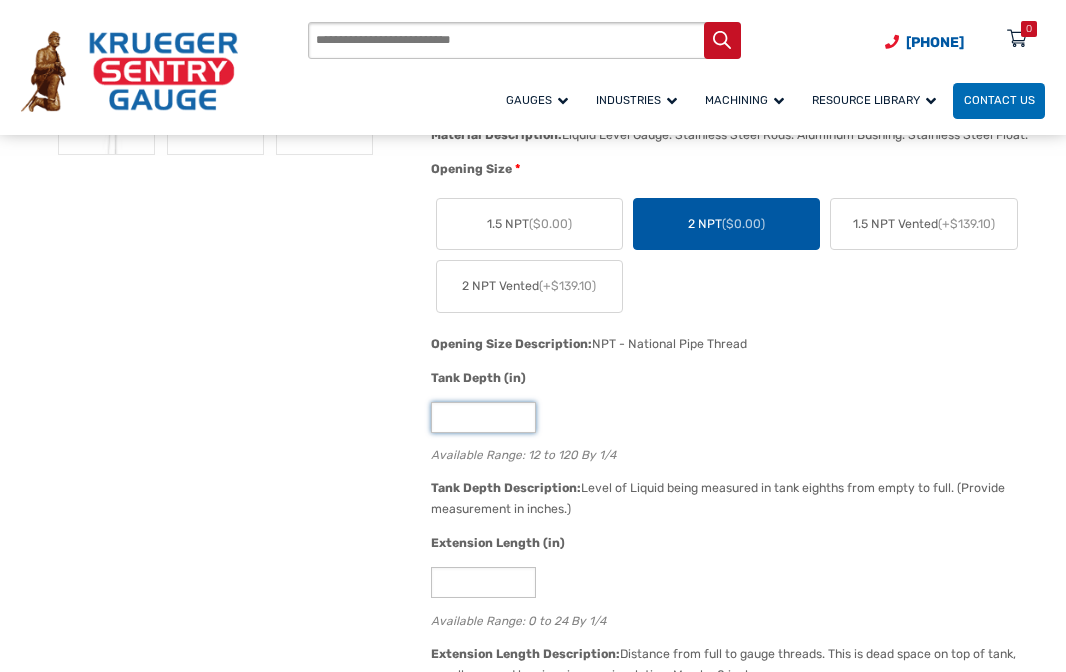 scroll, scrollTop: 1100, scrollLeft: 0, axis: vertical 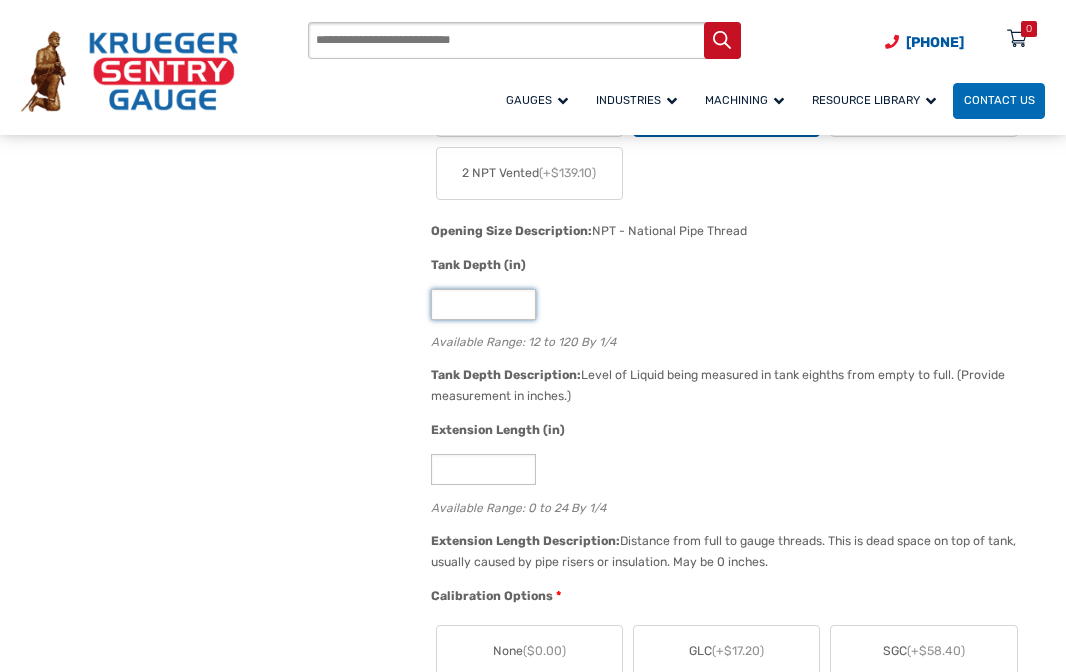 type on "**" 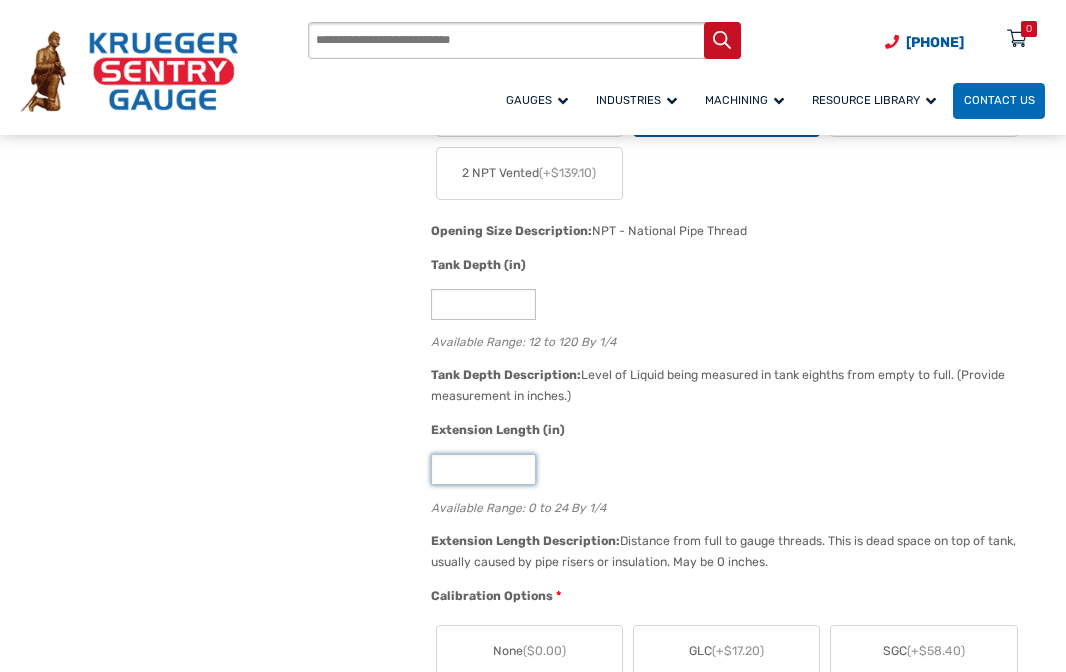 click on "*" 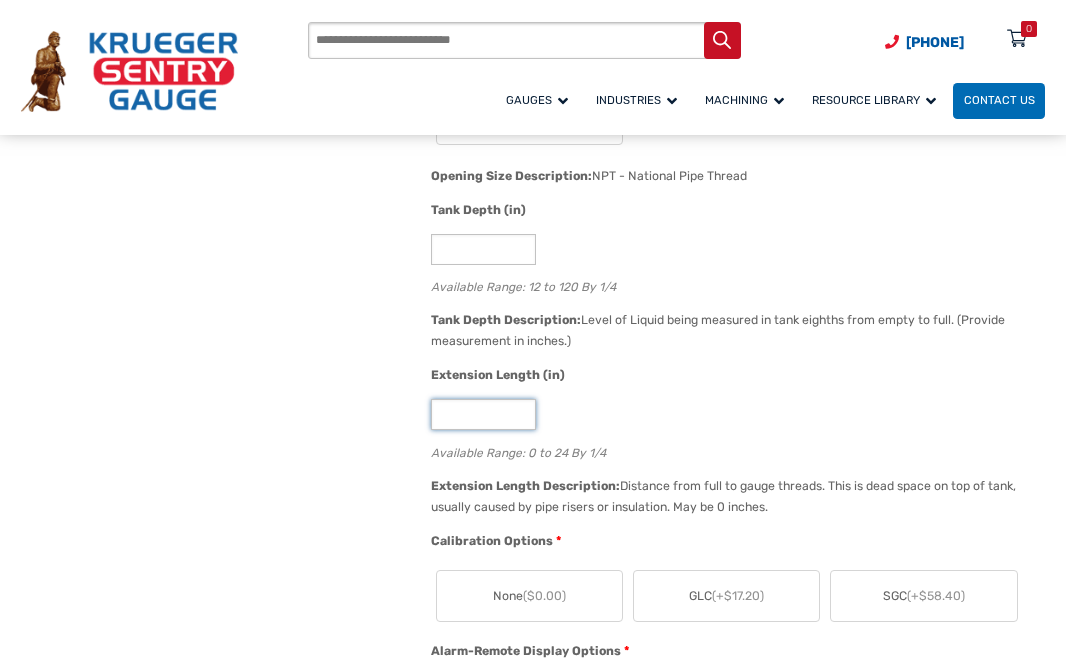 scroll, scrollTop: 1300, scrollLeft: 0, axis: vertical 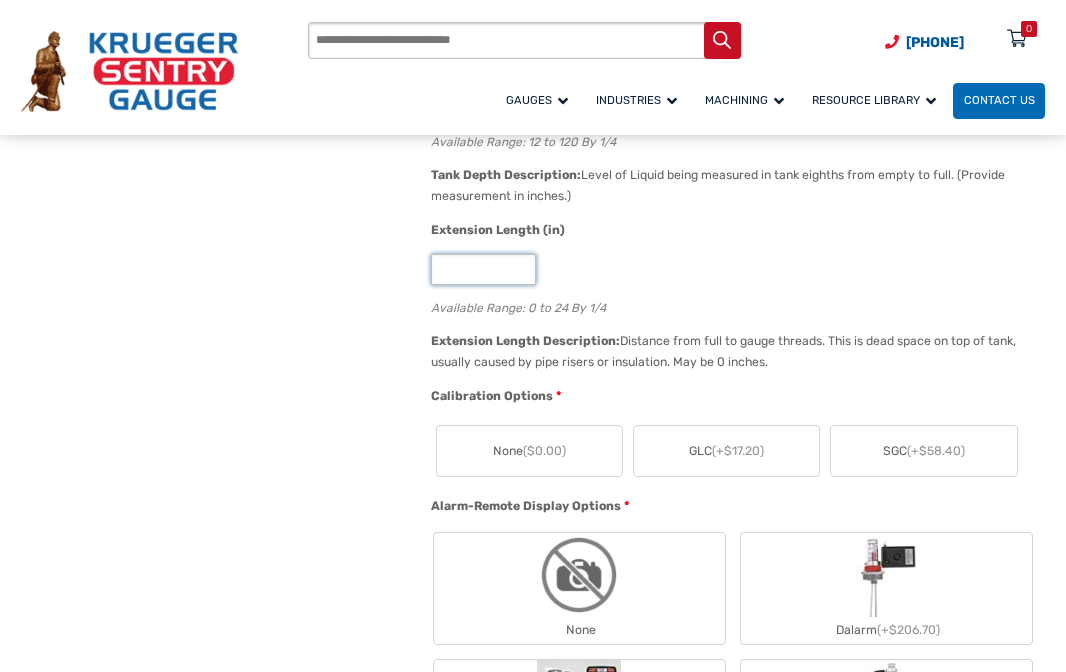 type on "*" 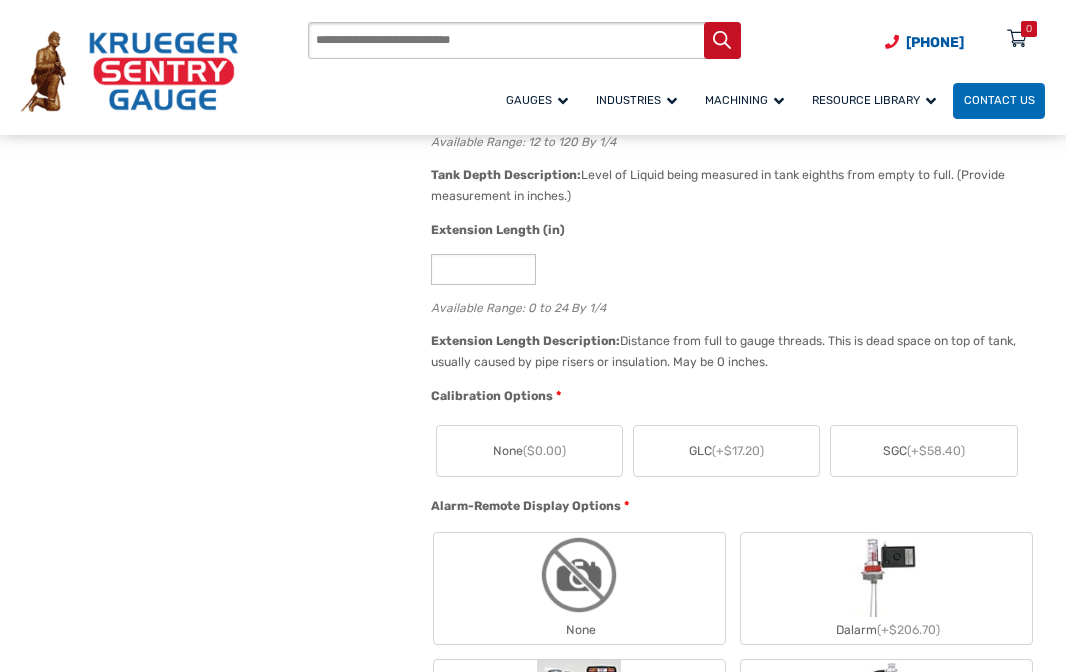 click on "($0.00)" 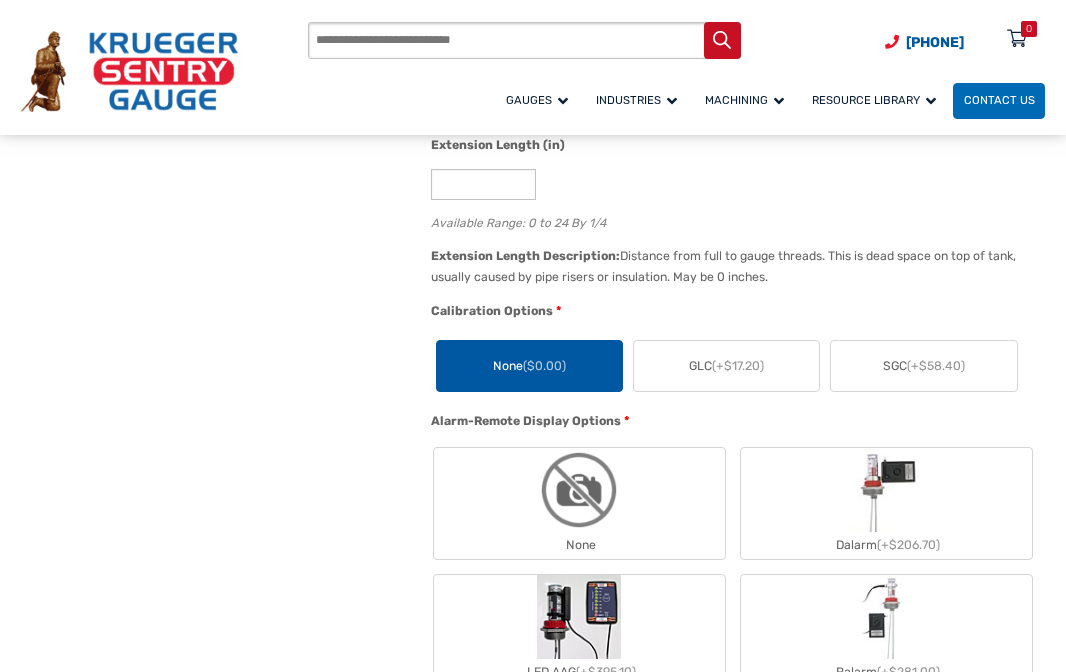 scroll, scrollTop: 1500, scrollLeft: 0, axis: vertical 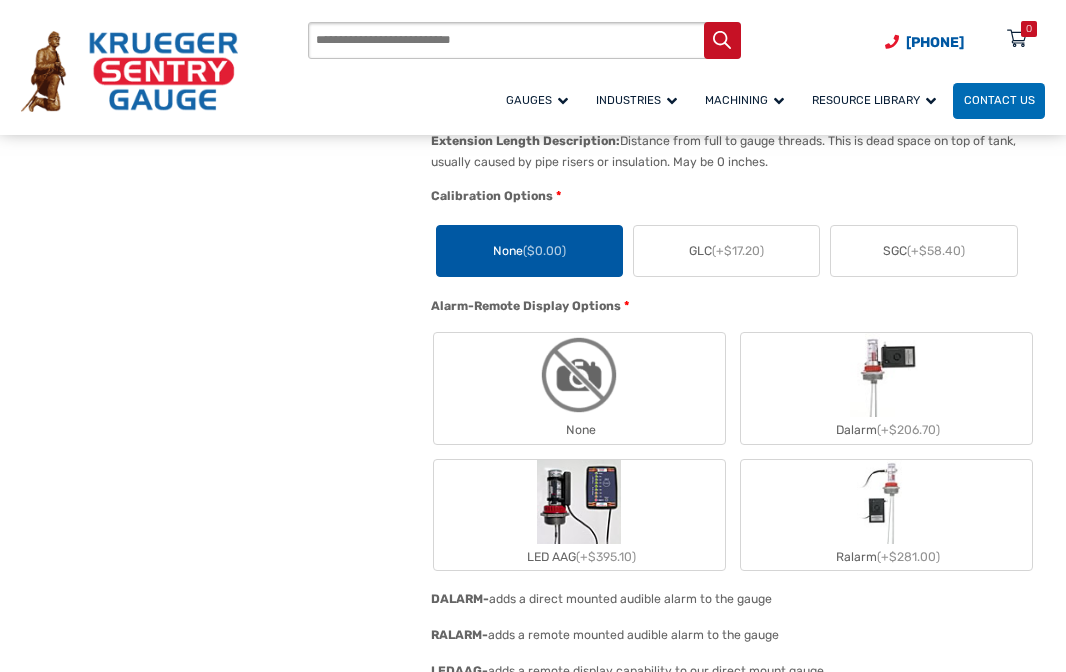 click on "None" 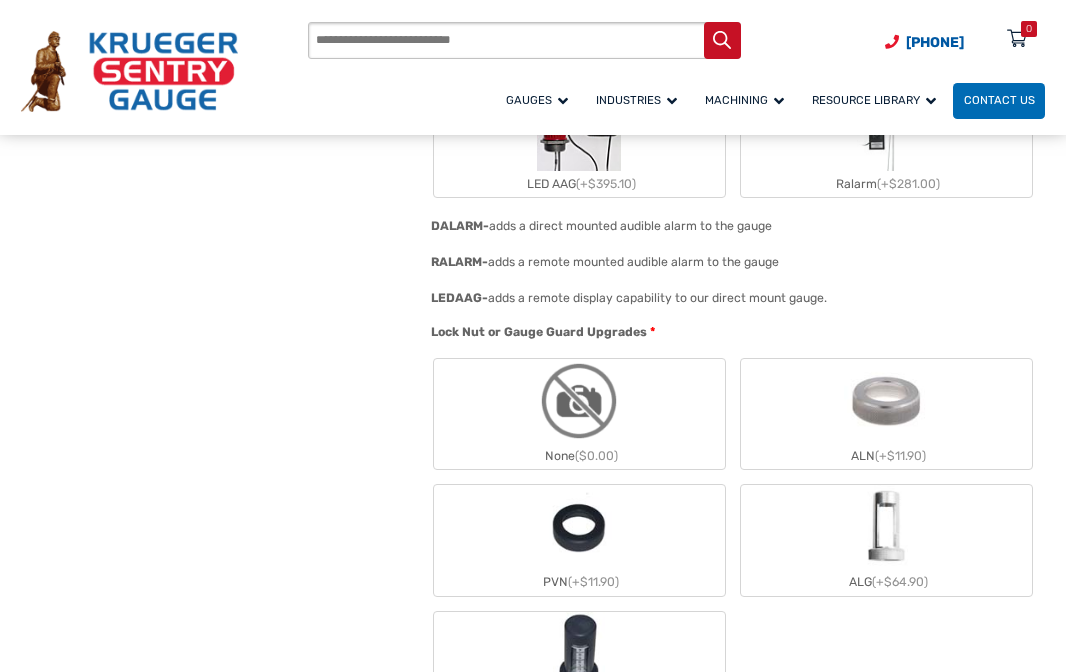 scroll, scrollTop: 1800, scrollLeft: 0, axis: vertical 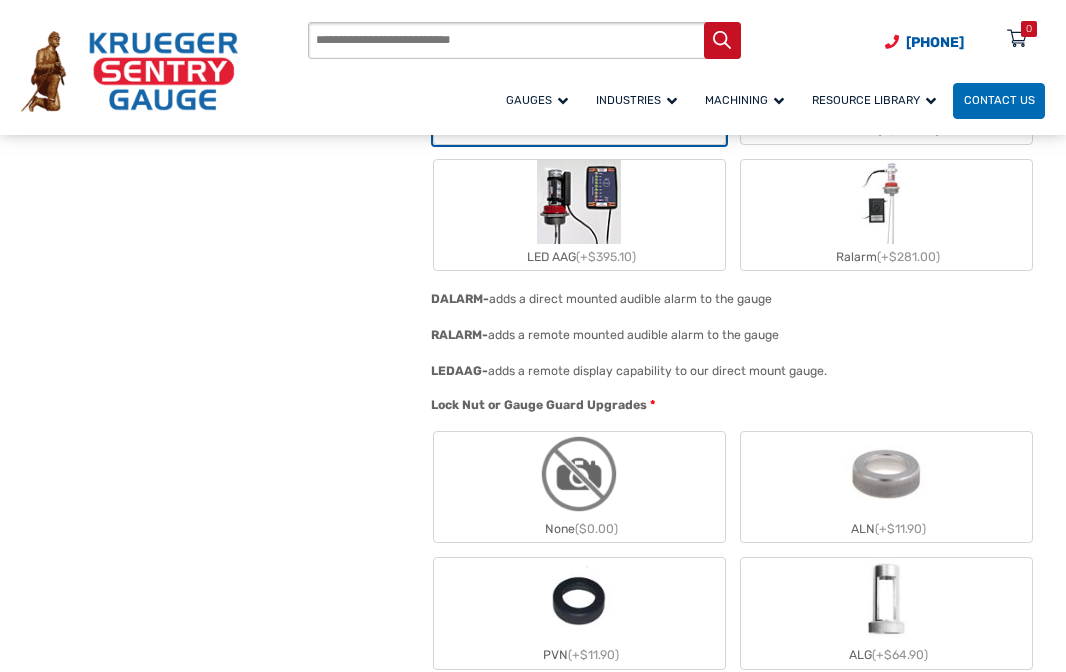 click 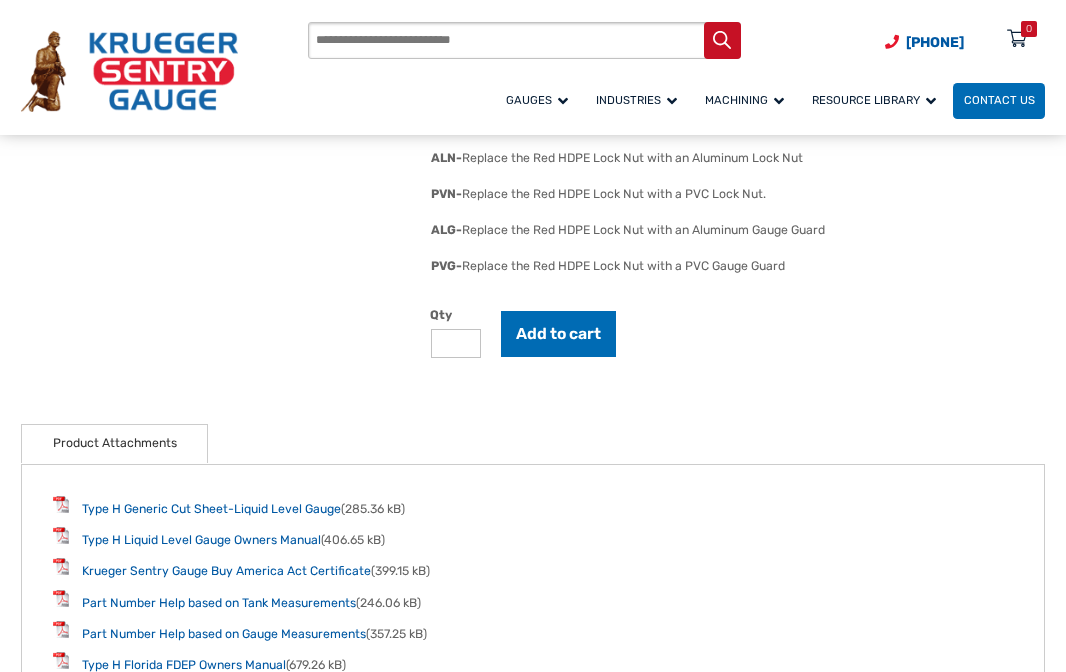 scroll, scrollTop: 2600, scrollLeft: 0, axis: vertical 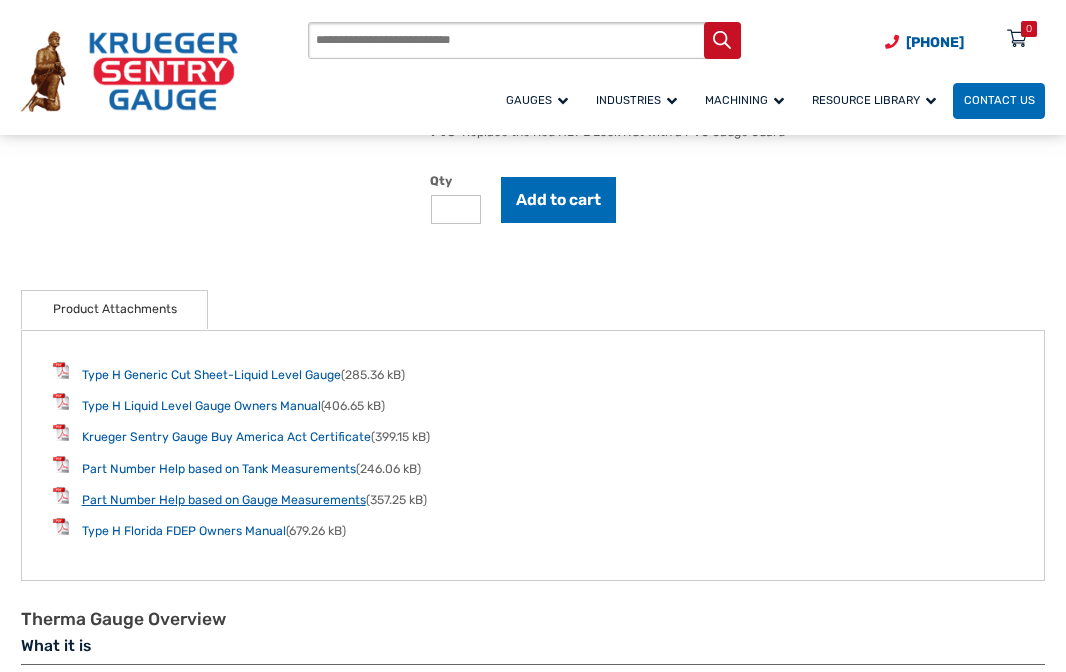 click on "Part Number Help based on Gauge Measurements" at bounding box center [224, 500] 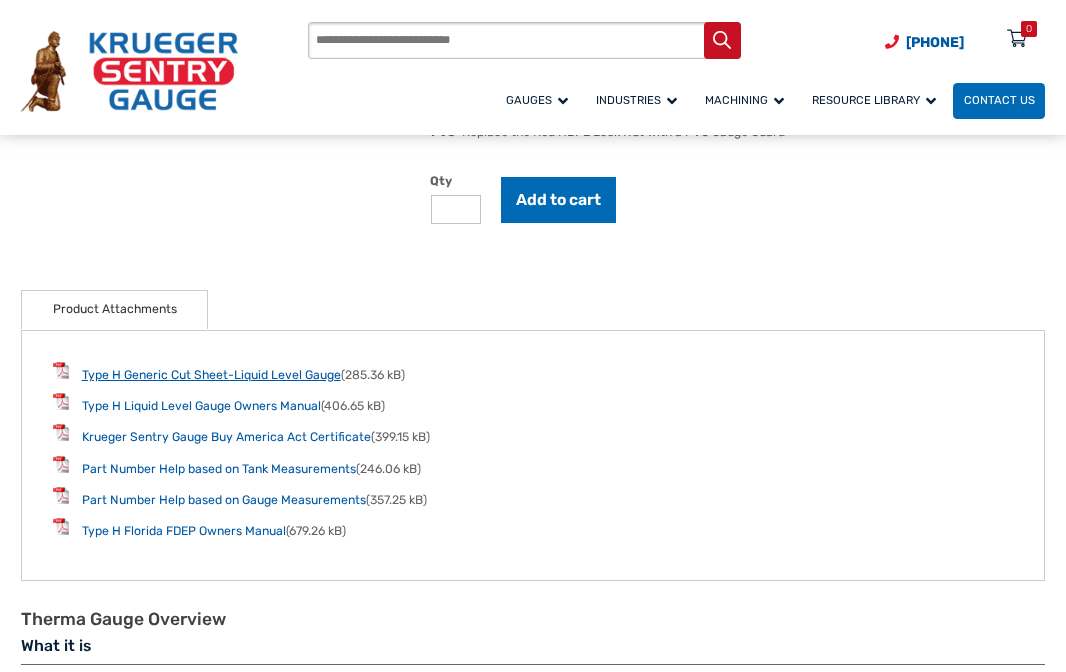 click on "Type H Generic Cut Sheet-Liquid Level Gauge" at bounding box center (211, 375) 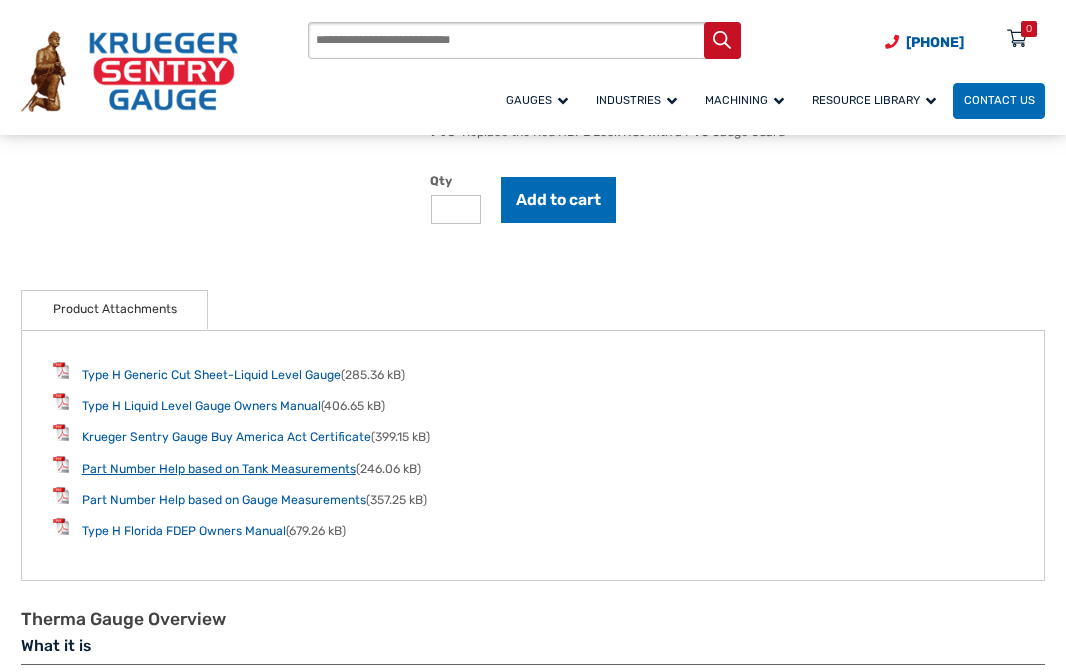 click on "Part Number Help based on Tank Measurements" at bounding box center [219, 469] 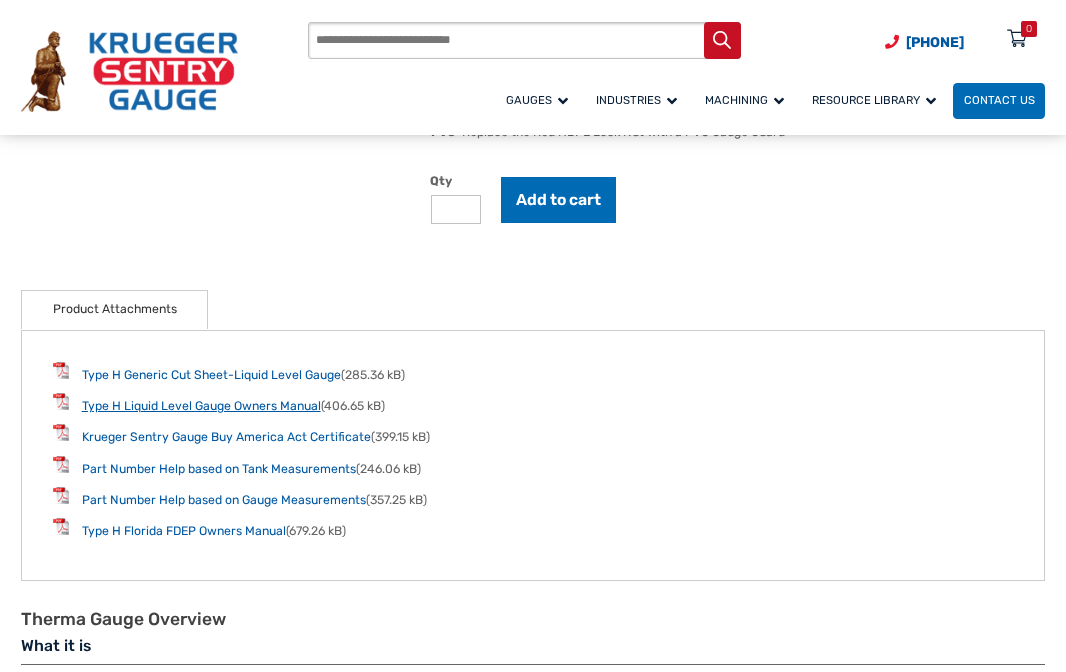 click on "Type H Liquid Level Gauge Owners Manual" at bounding box center [201, 406] 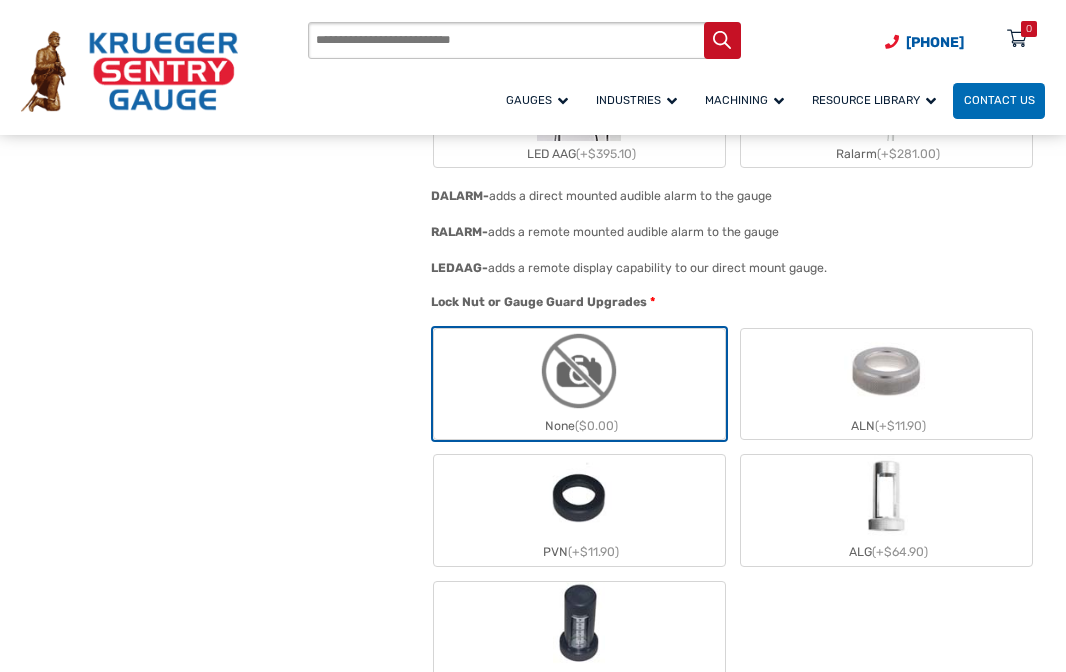 scroll, scrollTop: 1900, scrollLeft: 0, axis: vertical 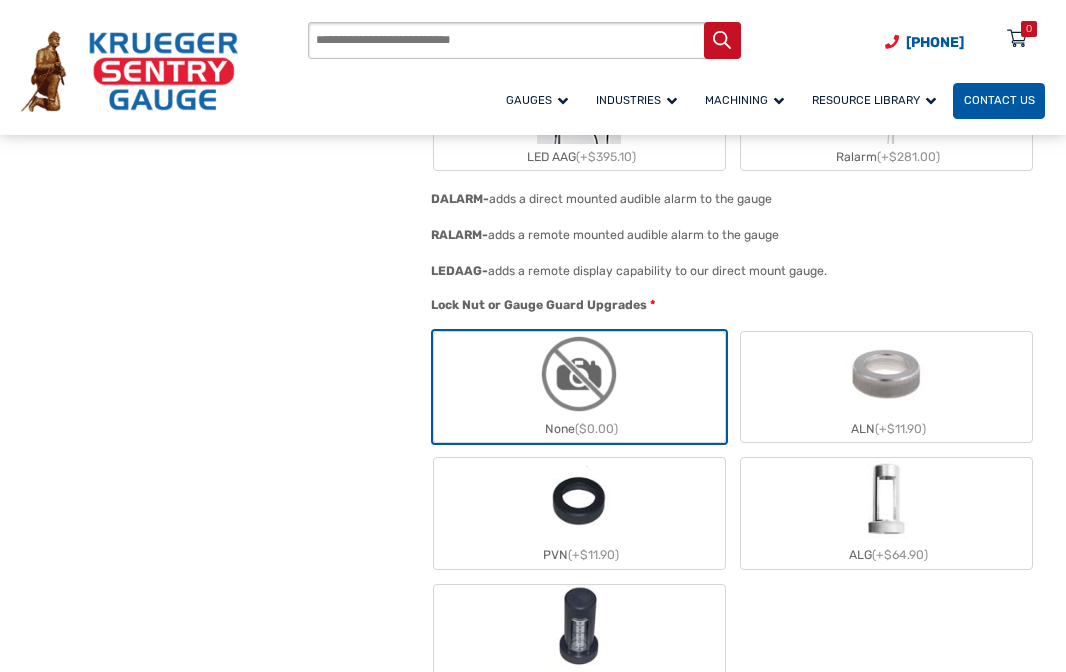 click on "Contact Us" at bounding box center (999, 100) 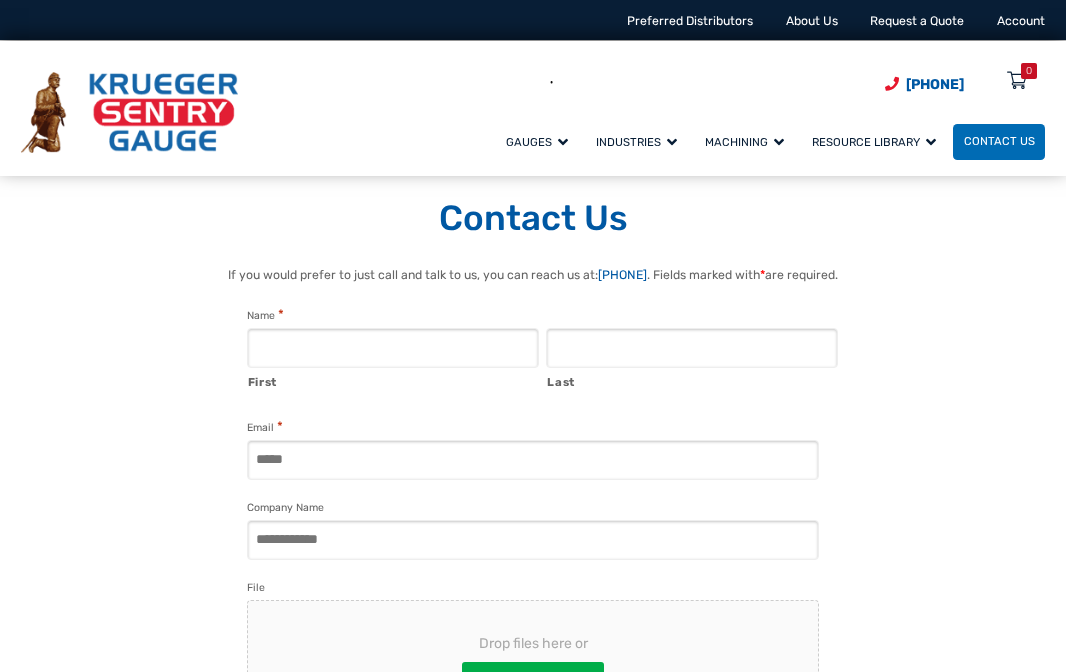 scroll, scrollTop: 0, scrollLeft: 0, axis: both 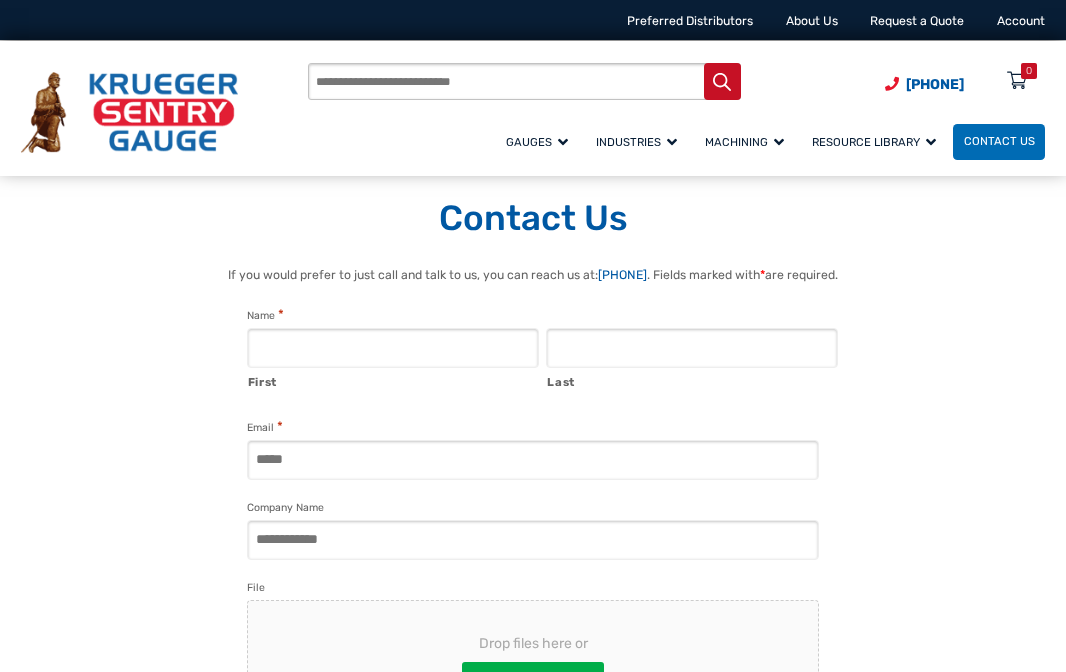 click on "First" at bounding box center (393, 348) 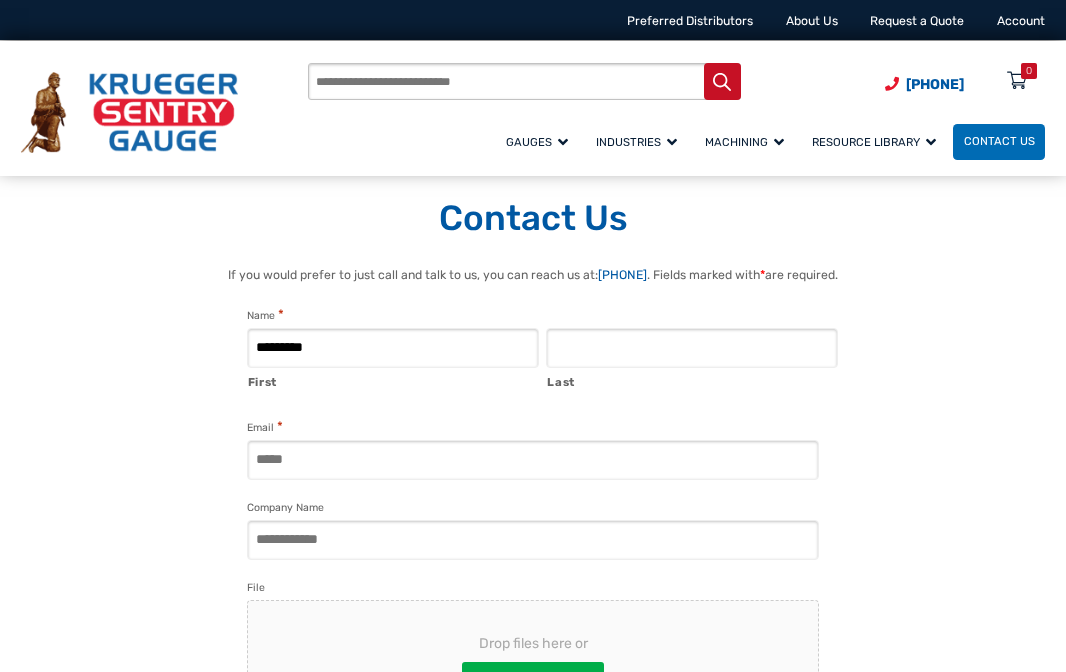 type on "*********" 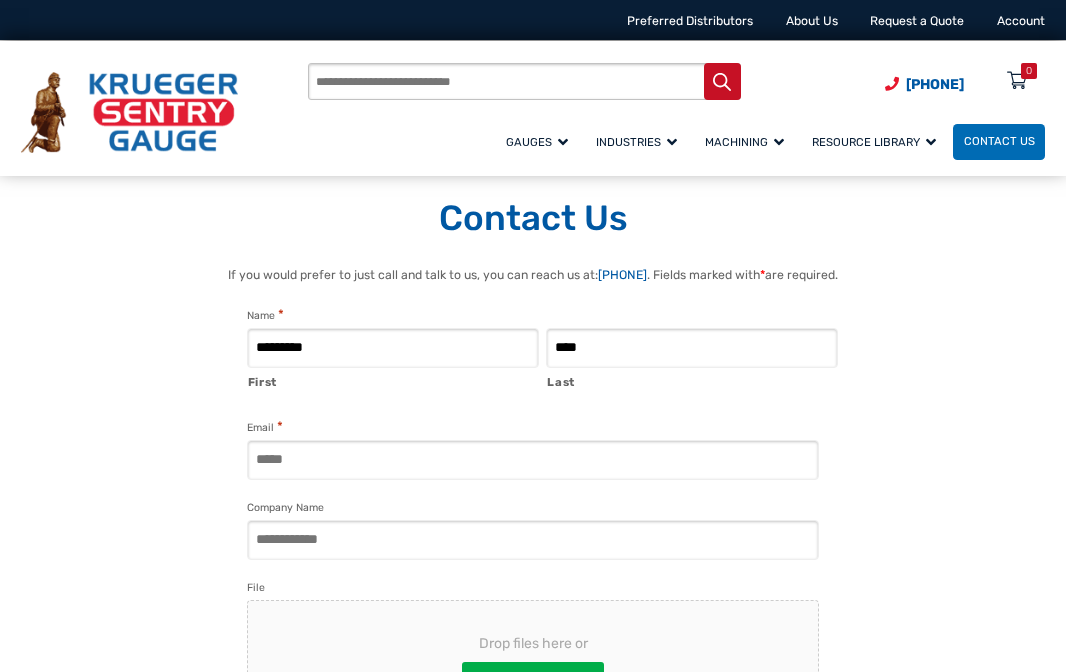 type on "****" 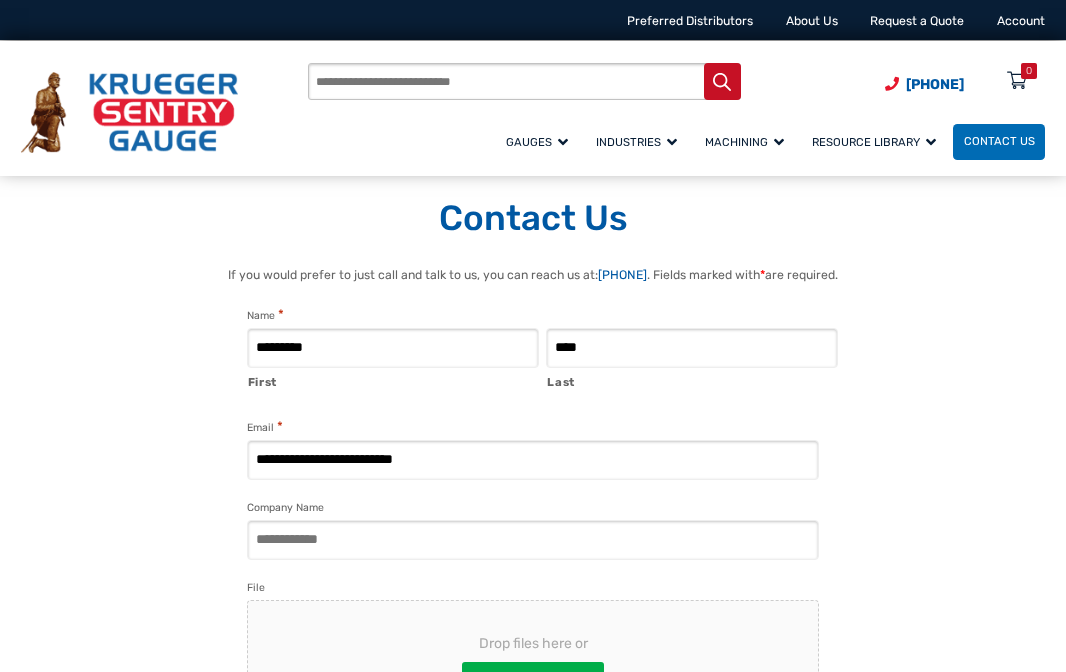 type on "**********" 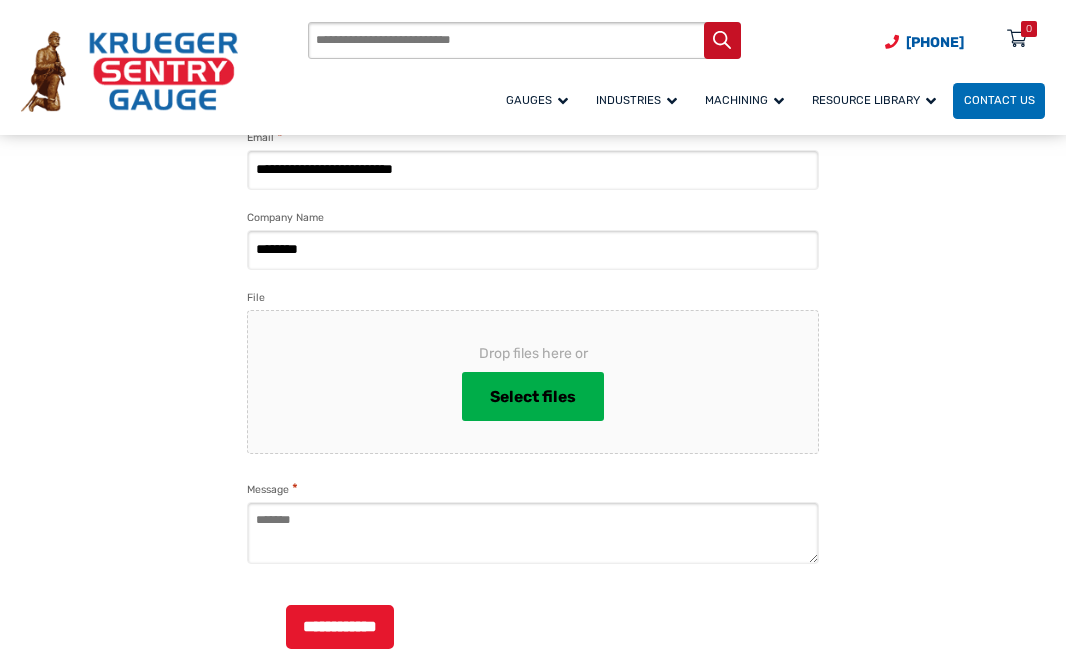 scroll, scrollTop: 300, scrollLeft: 0, axis: vertical 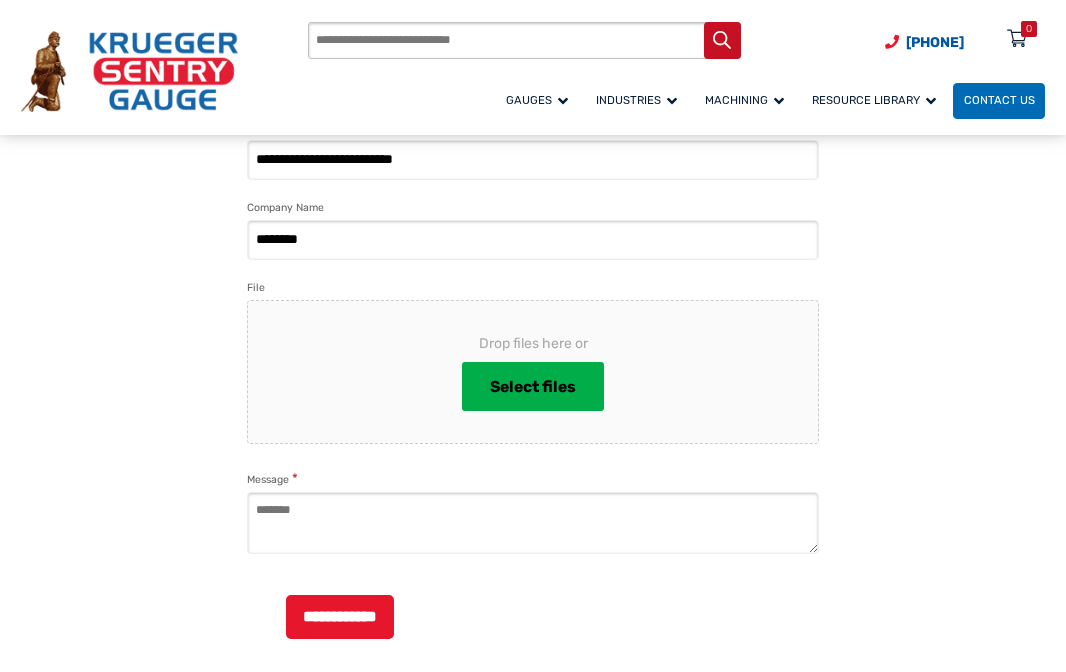 type on "********" 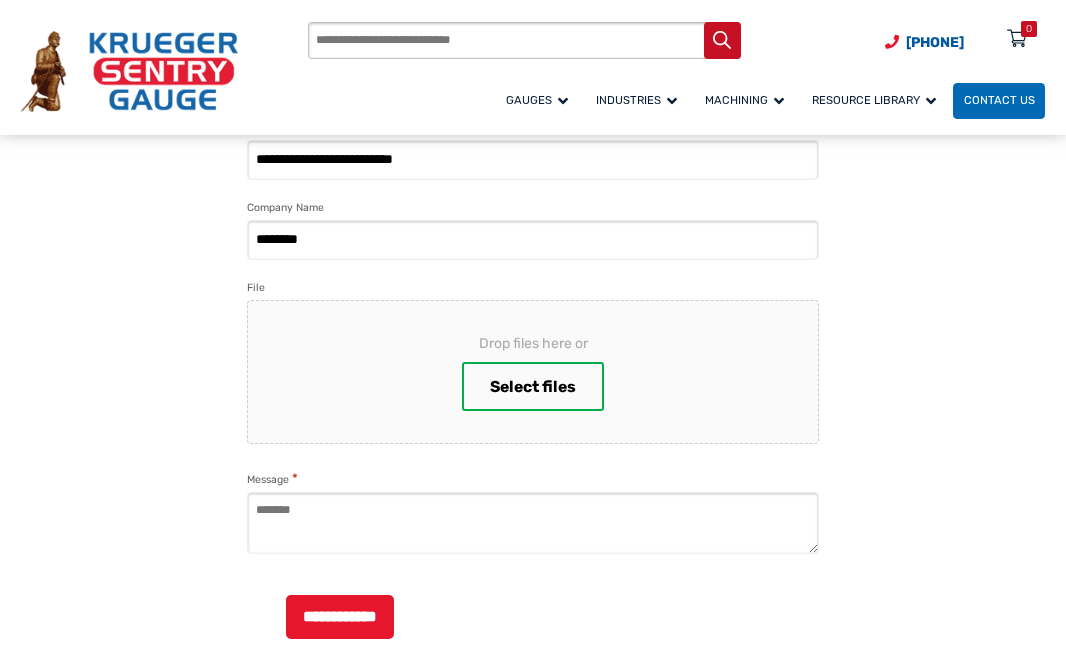 drag, startPoint x: 518, startPoint y: 405, endPoint x: 481, endPoint y: 402, distance: 37.12142 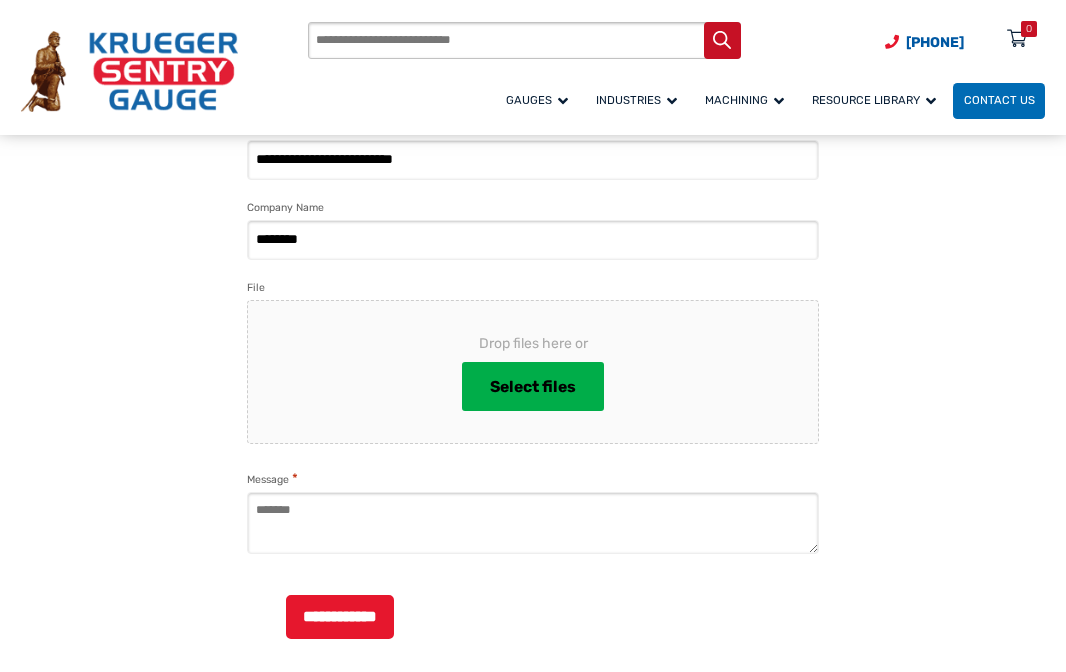 drag, startPoint x: 481, startPoint y: 402, endPoint x: 374, endPoint y: 382, distance: 108.85311 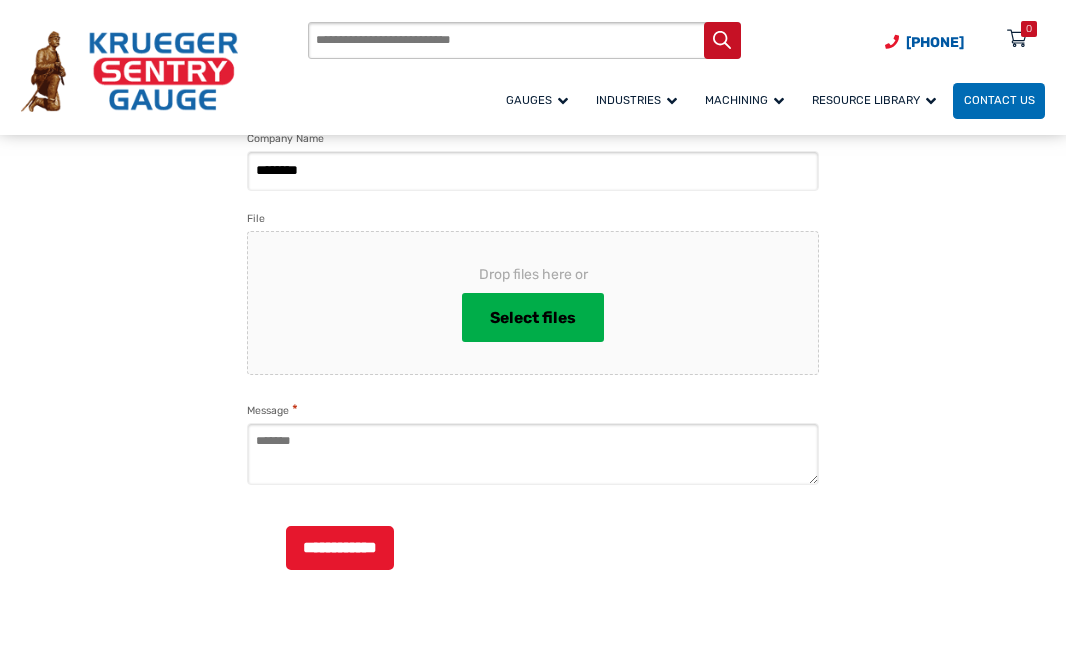 scroll, scrollTop: 500, scrollLeft: 0, axis: vertical 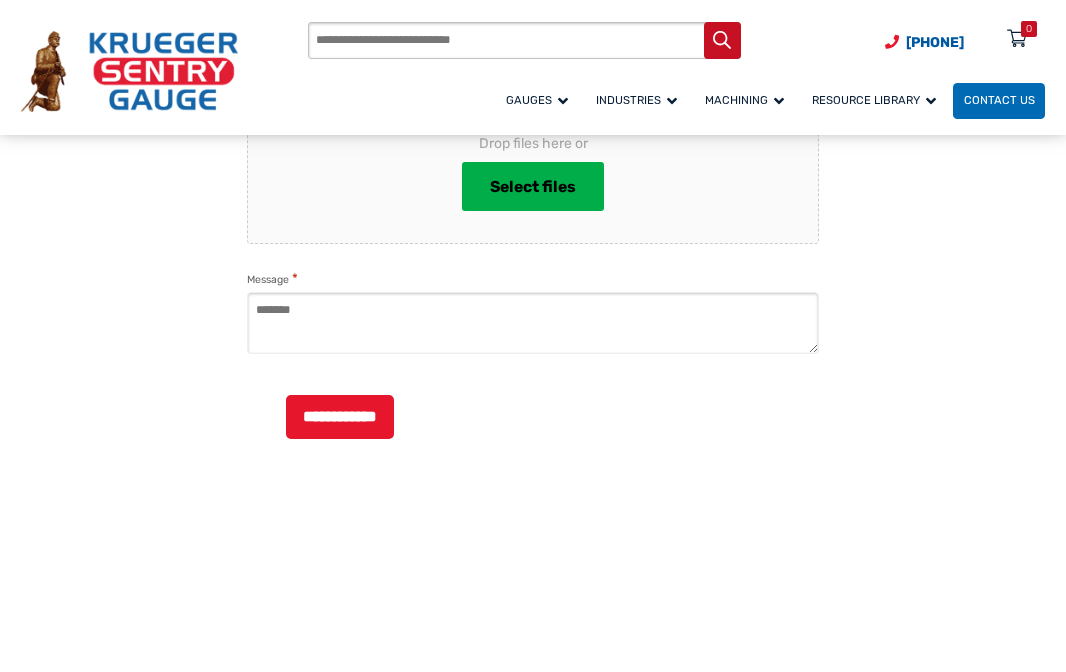 click on "Message *" at bounding box center (533, 323) 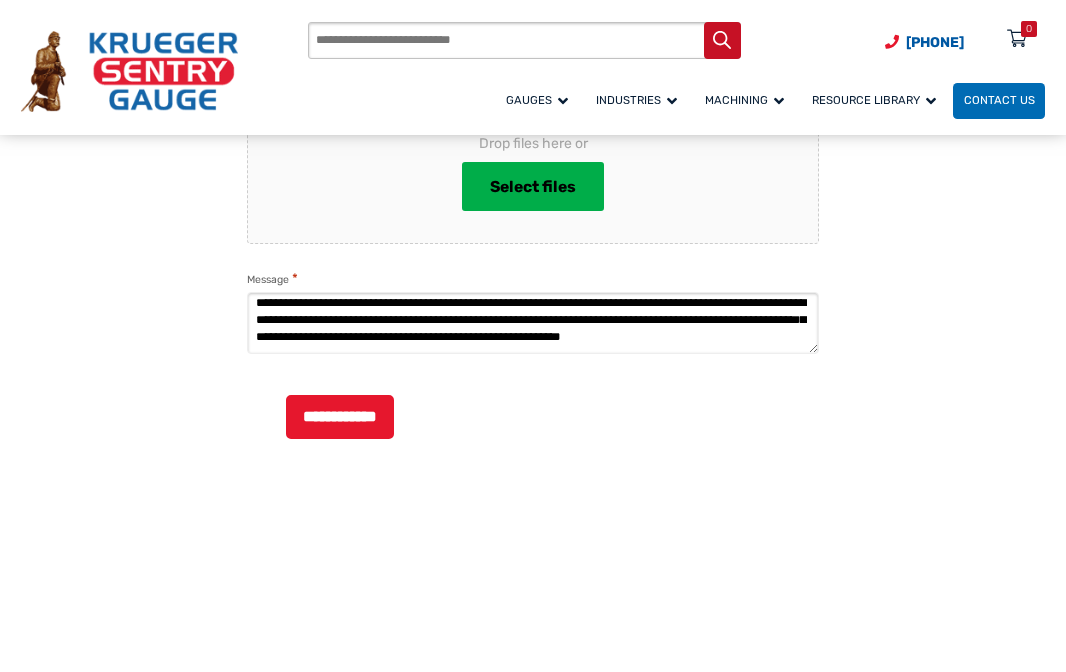 scroll, scrollTop: 15, scrollLeft: 0, axis: vertical 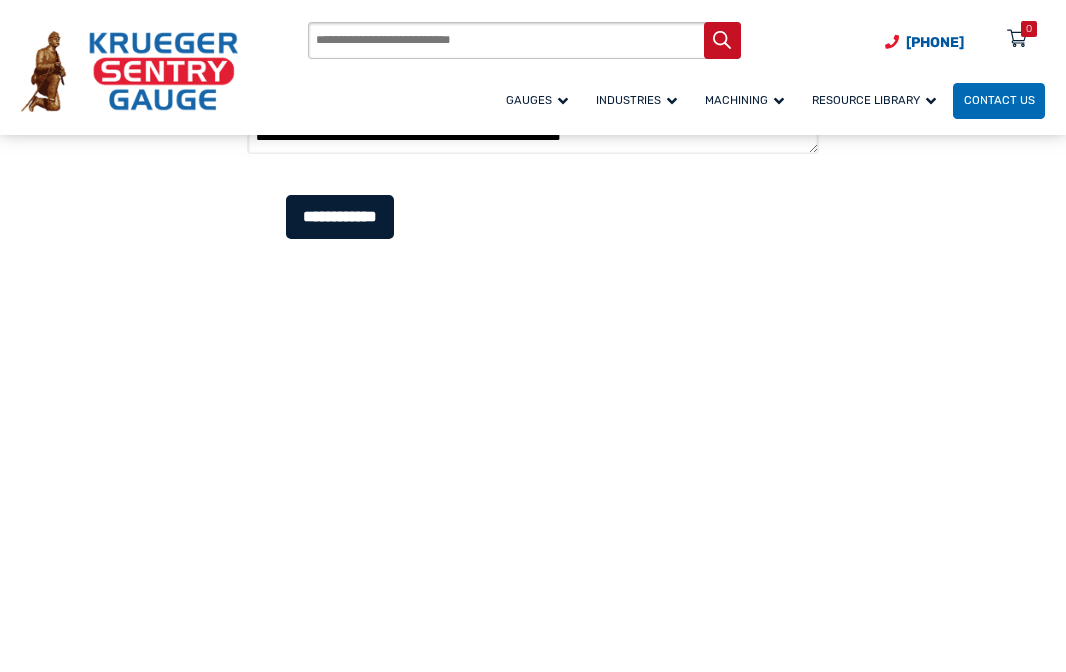 type on "**********" 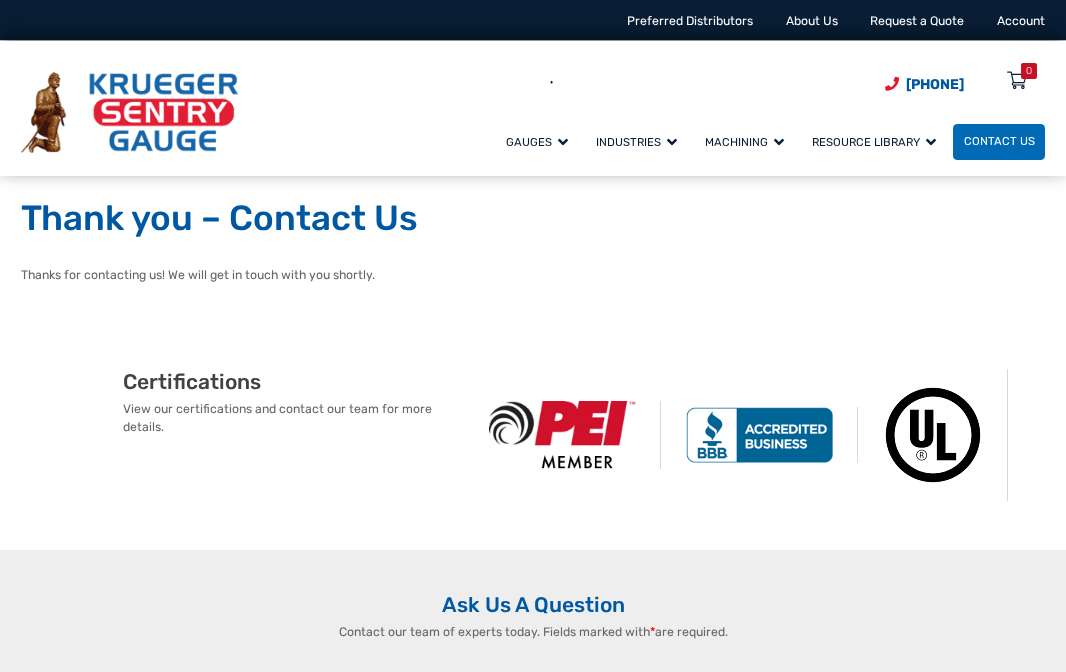 scroll, scrollTop: 0, scrollLeft: 0, axis: both 